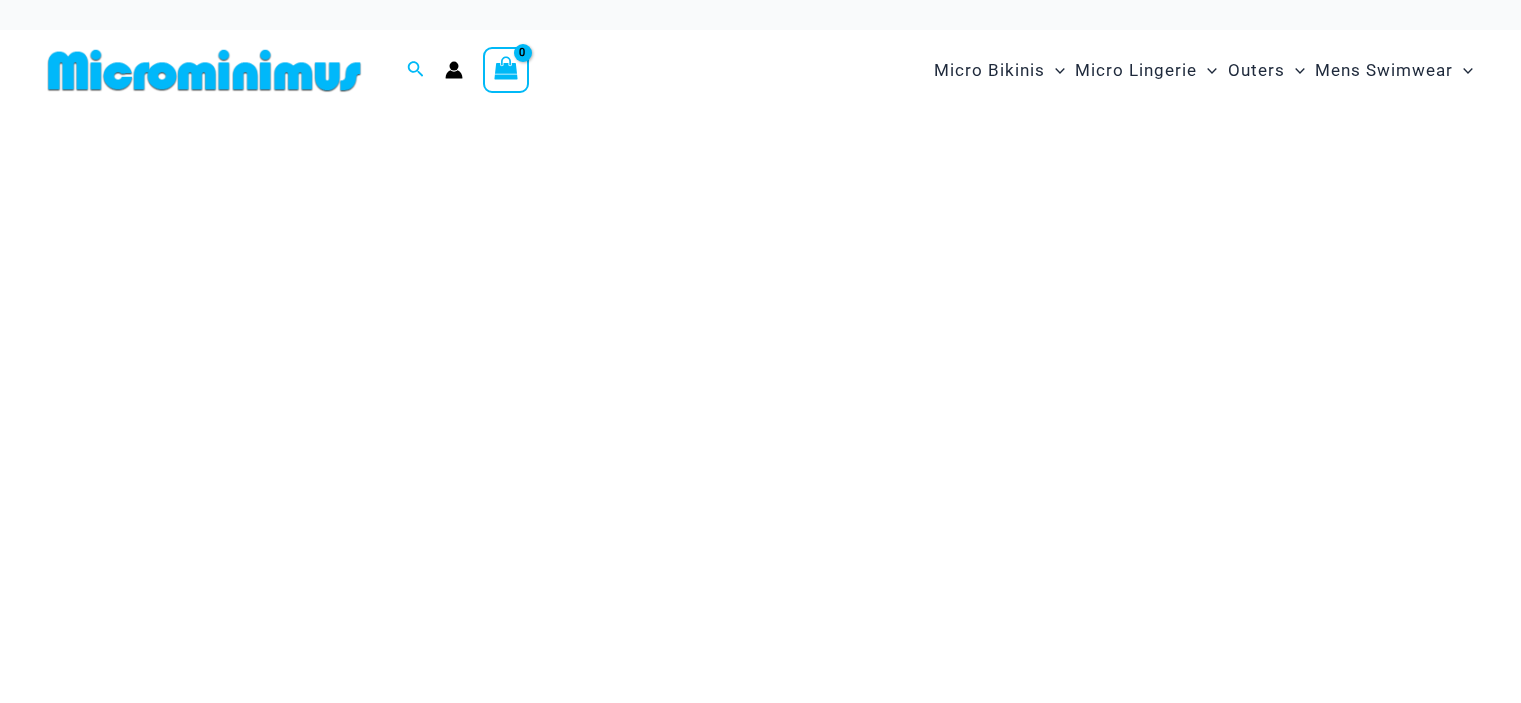 scroll, scrollTop: 0, scrollLeft: 0, axis: both 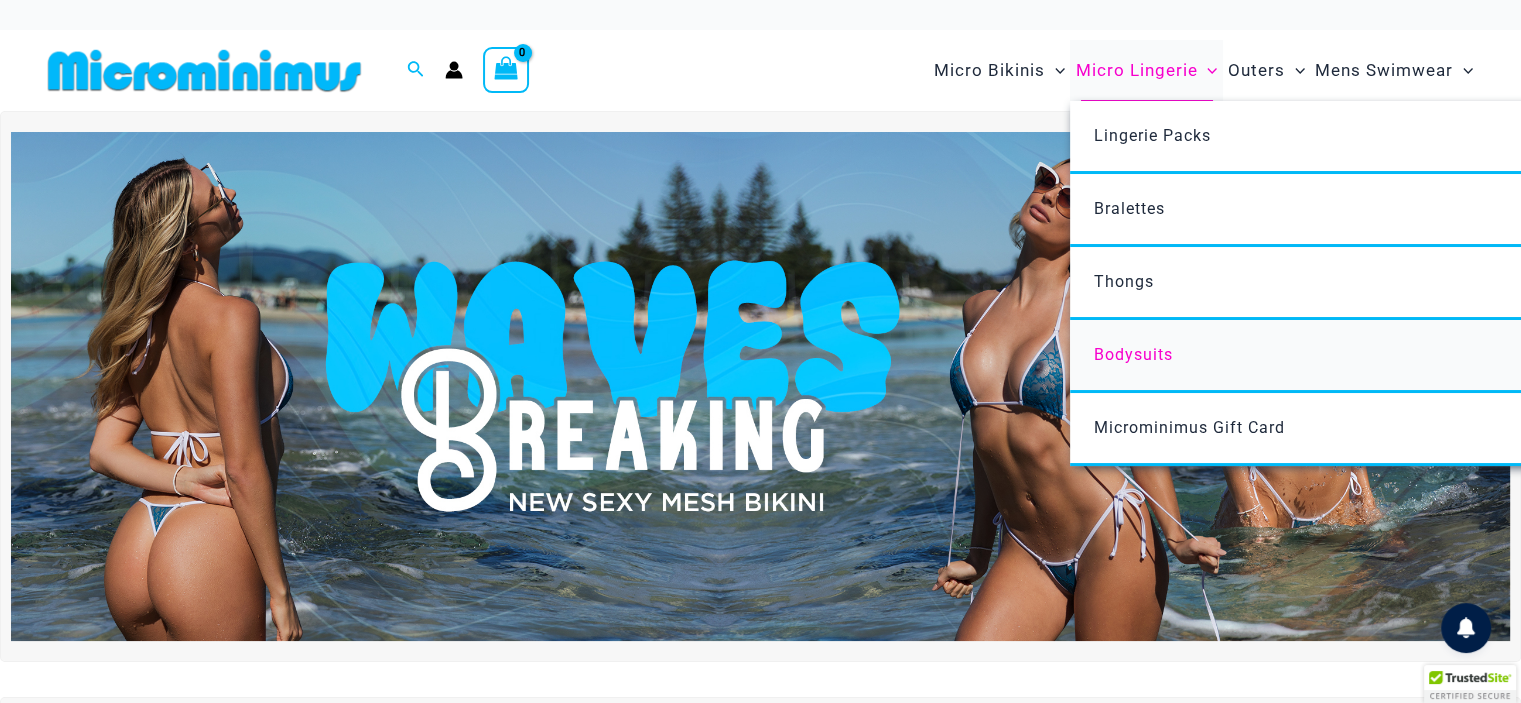 click on "Bodysuits" at bounding box center [1367, 356] 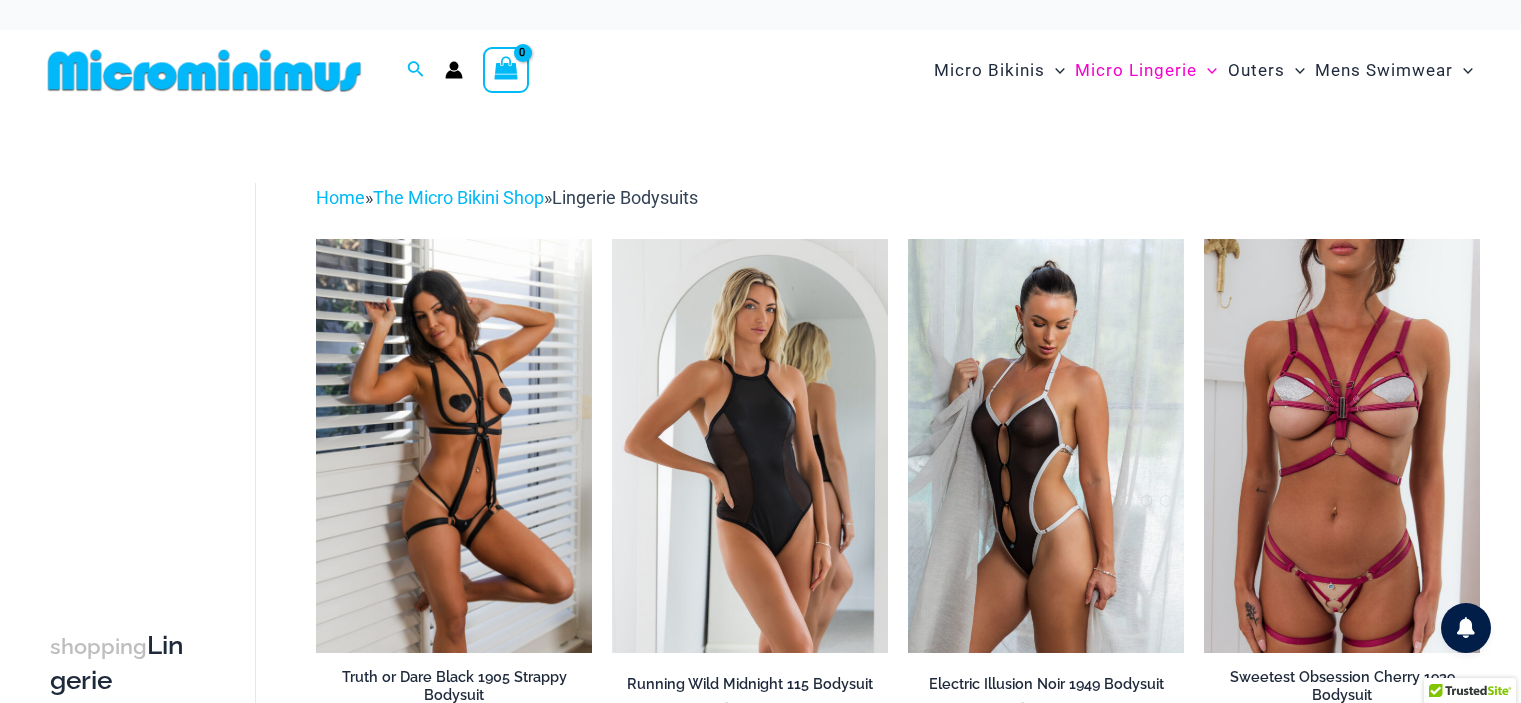 scroll, scrollTop: 0, scrollLeft: 0, axis: both 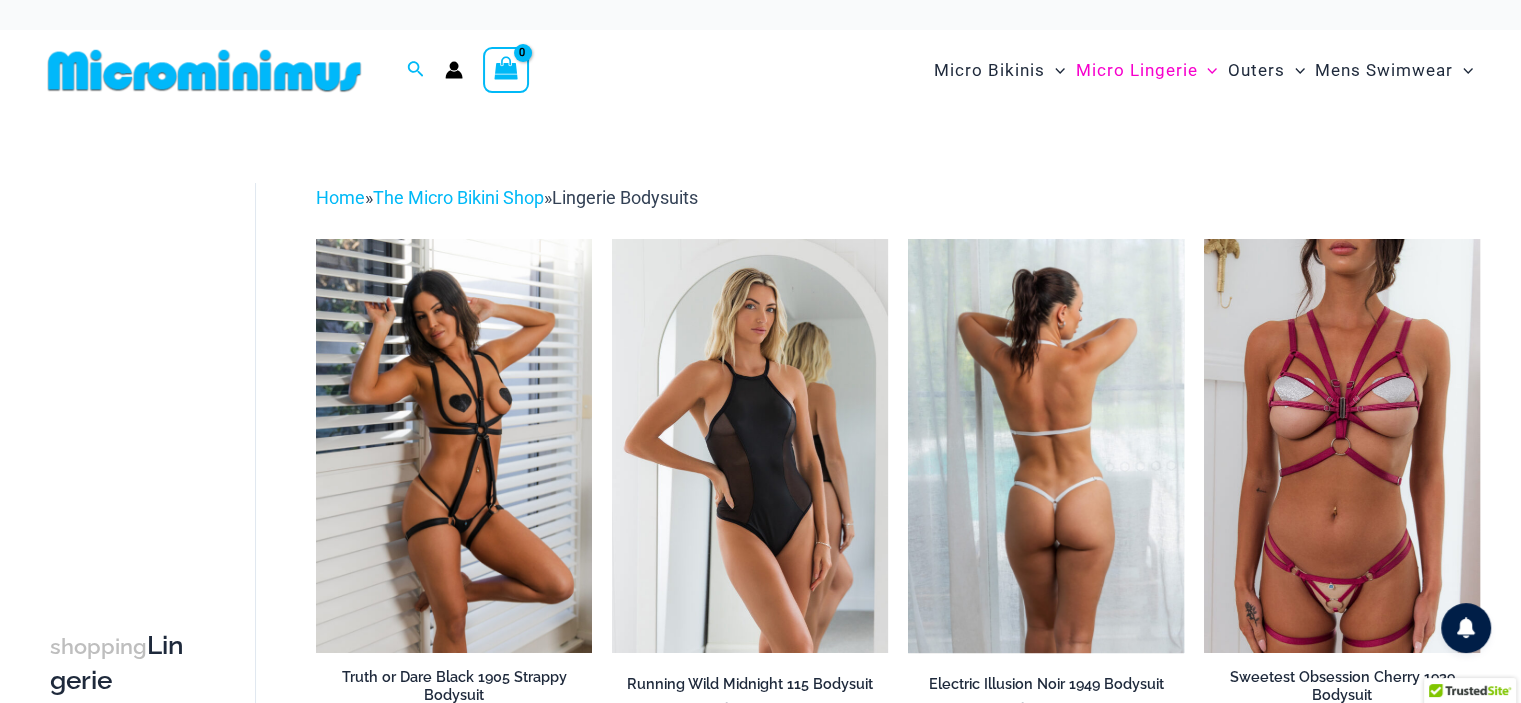 click at bounding box center [1046, 446] 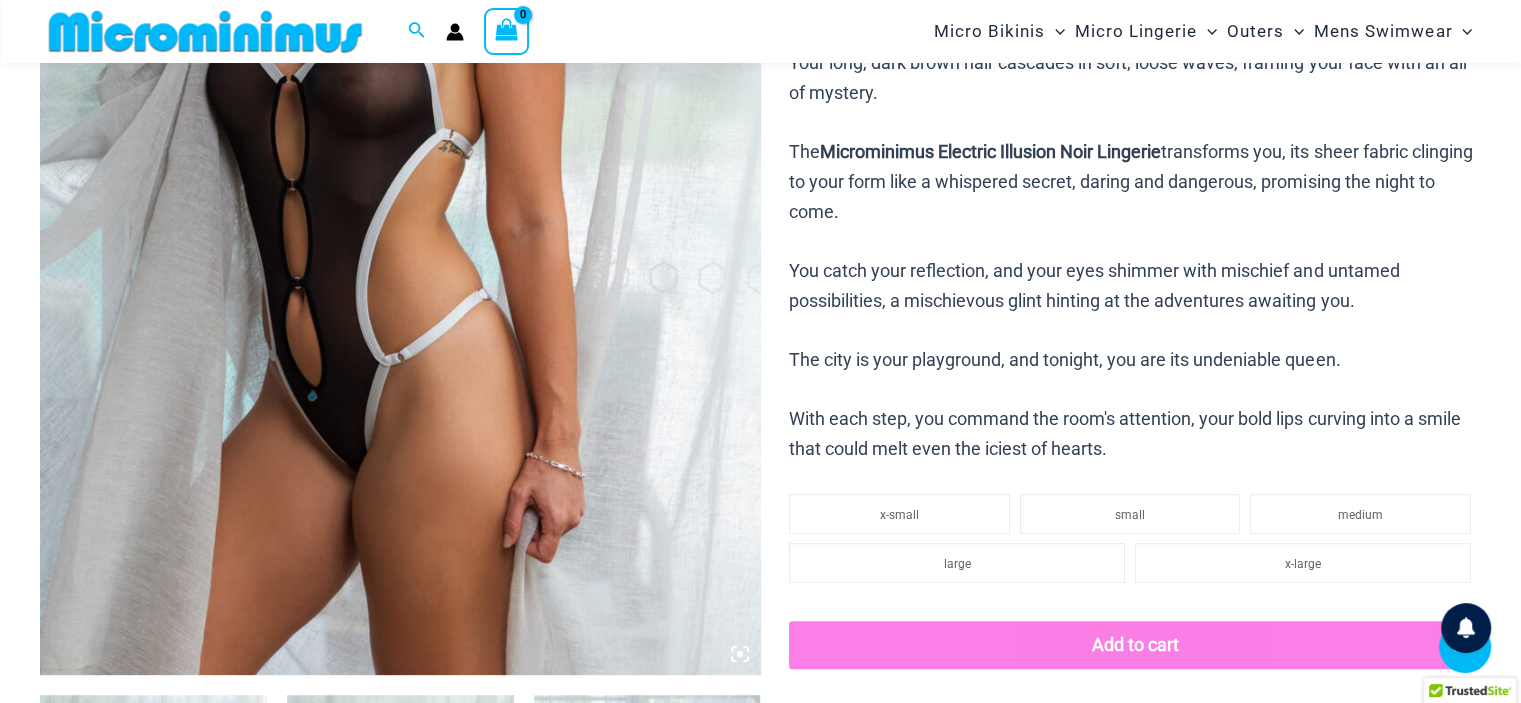 scroll, scrollTop: 1204, scrollLeft: 0, axis: vertical 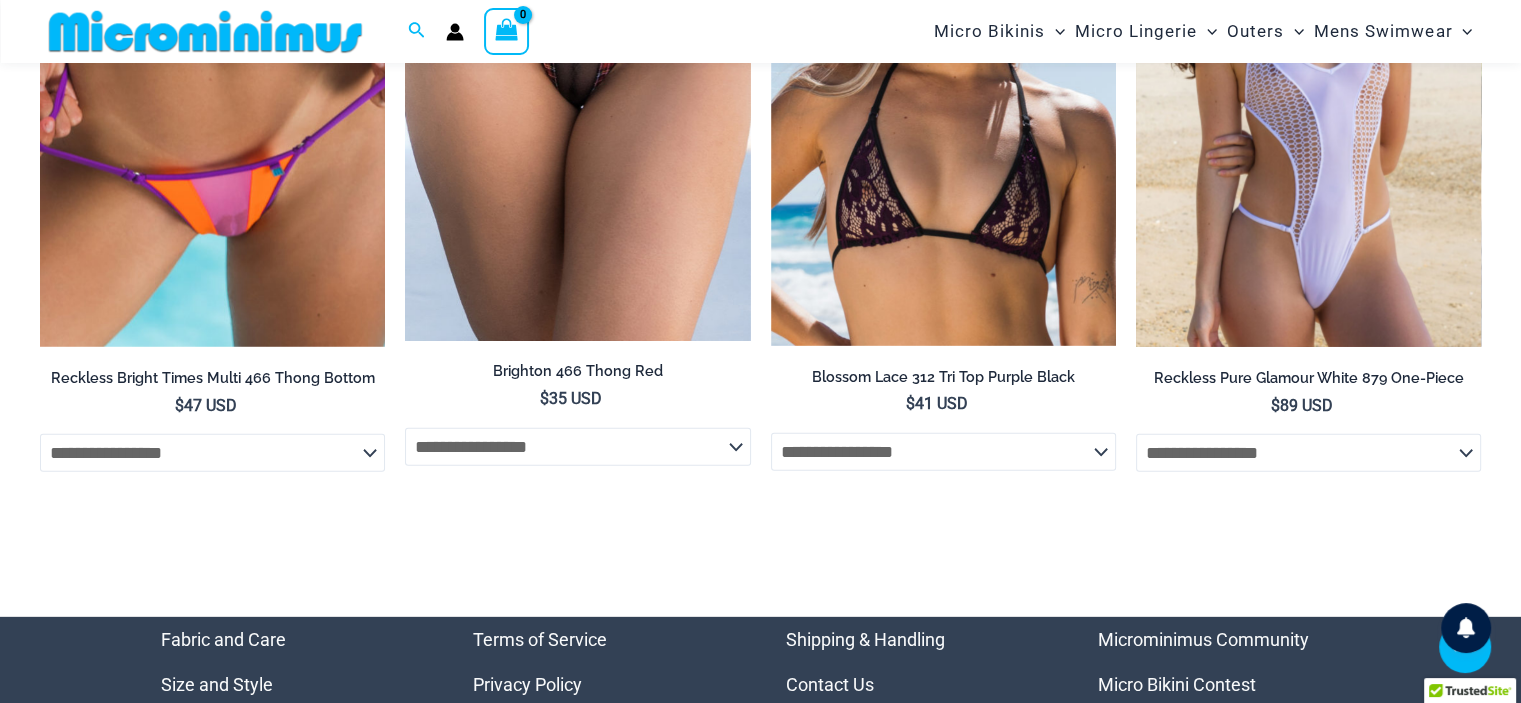 click at bounding box center [1308, 88] 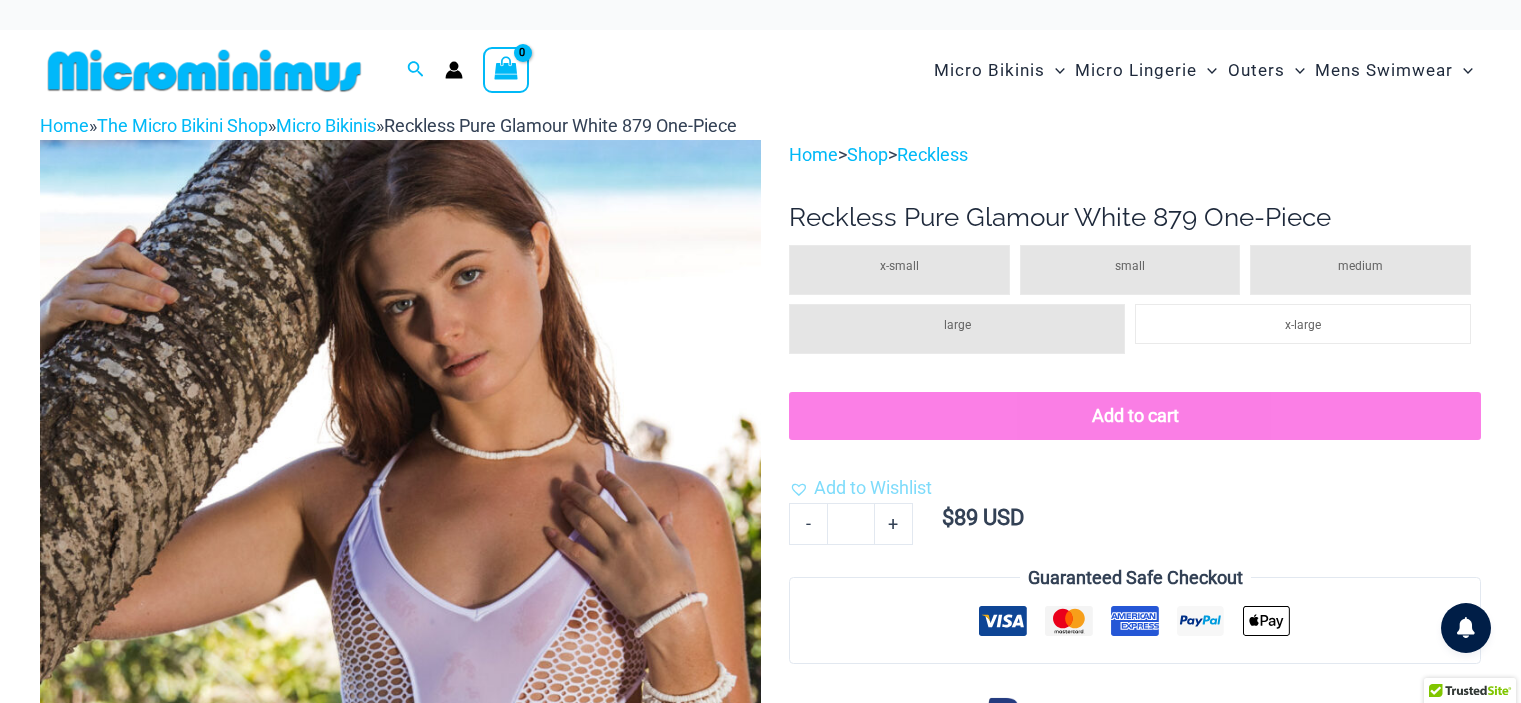 scroll, scrollTop: 0, scrollLeft: 0, axis: both 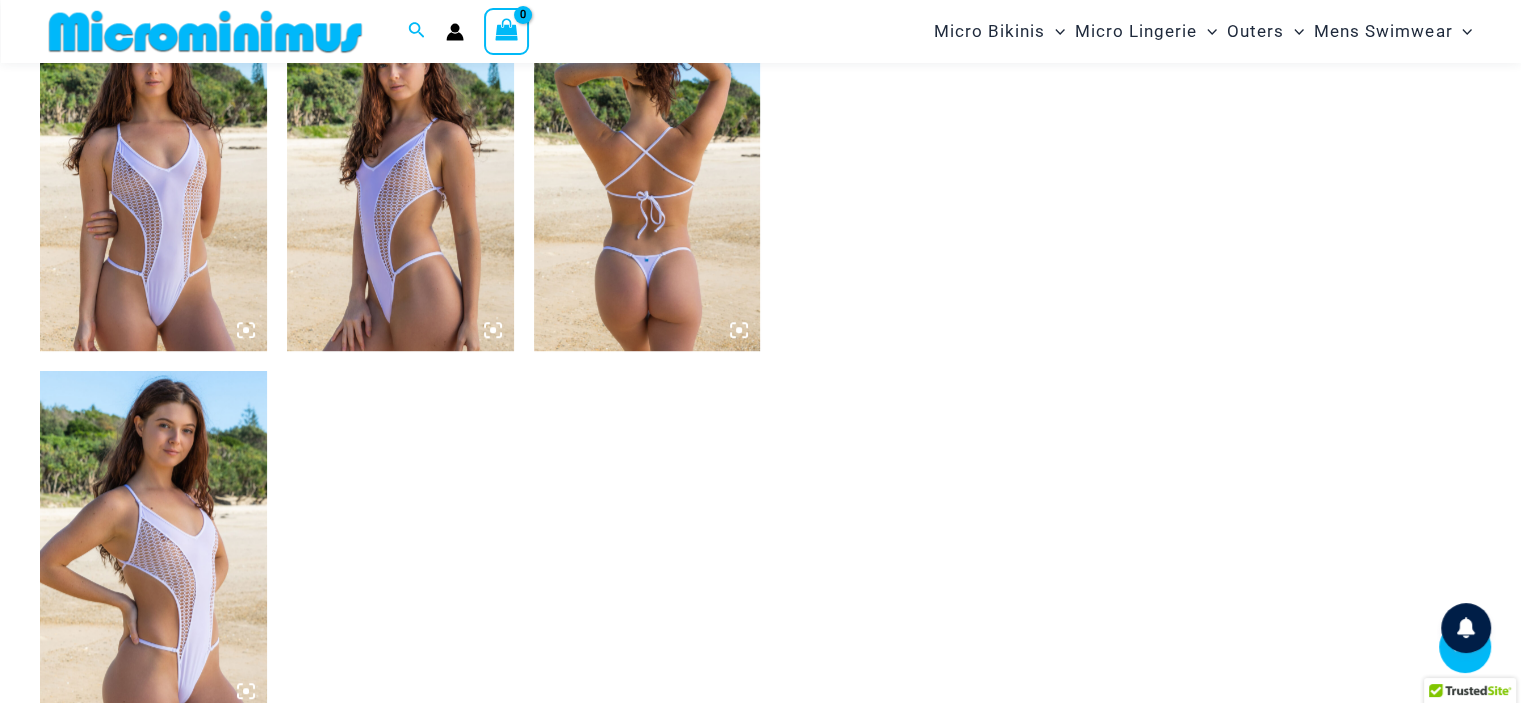 click at bounding box center [153, 181] 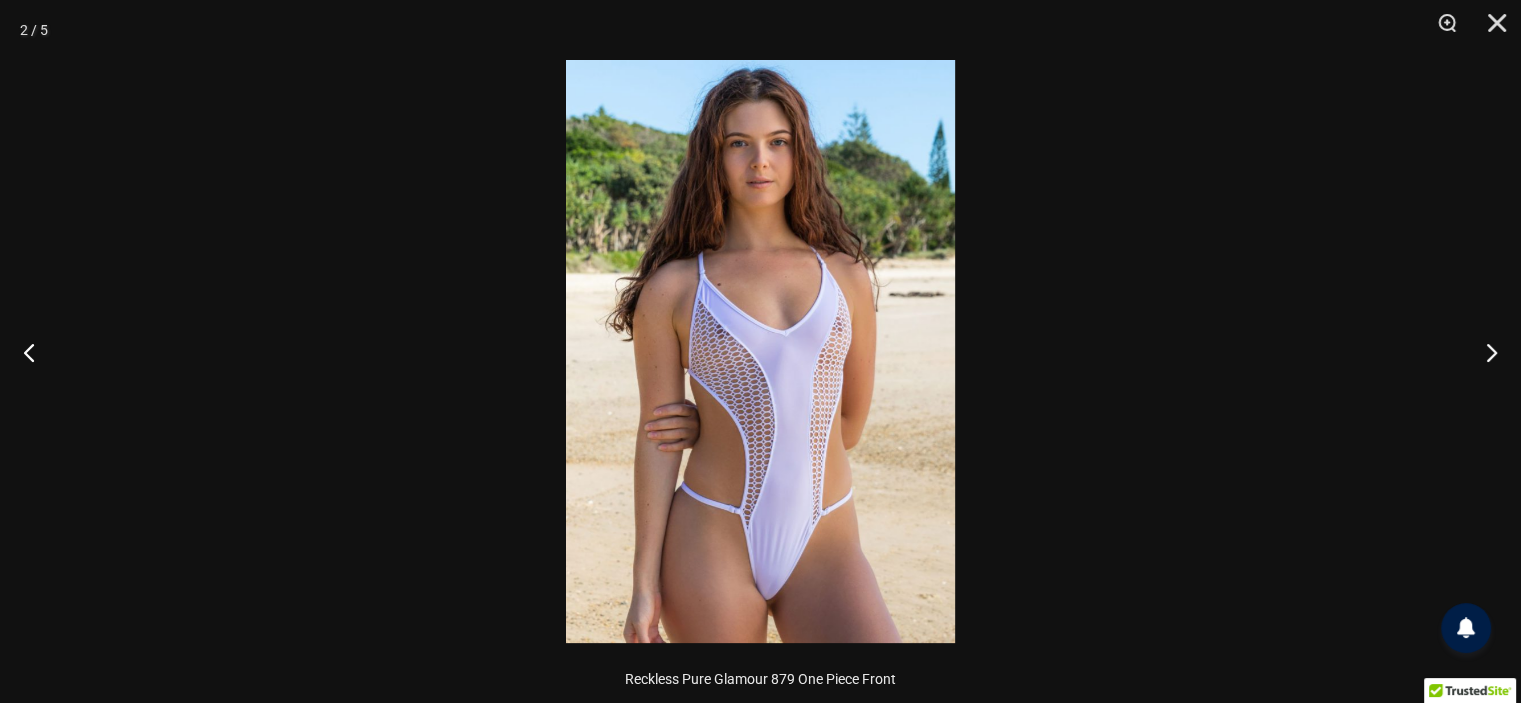 click at bounding box center [760, 351] 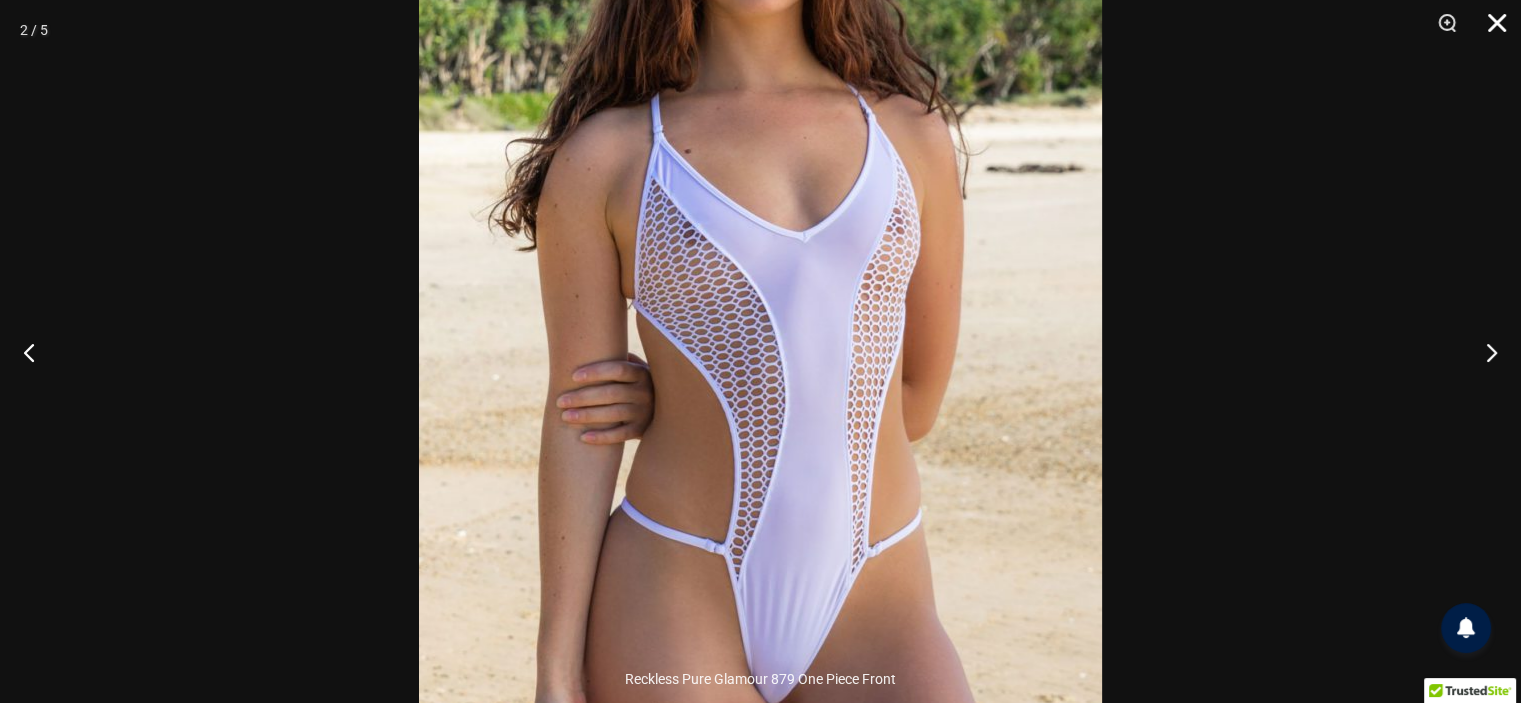 click at bounding box center (1490, 30) 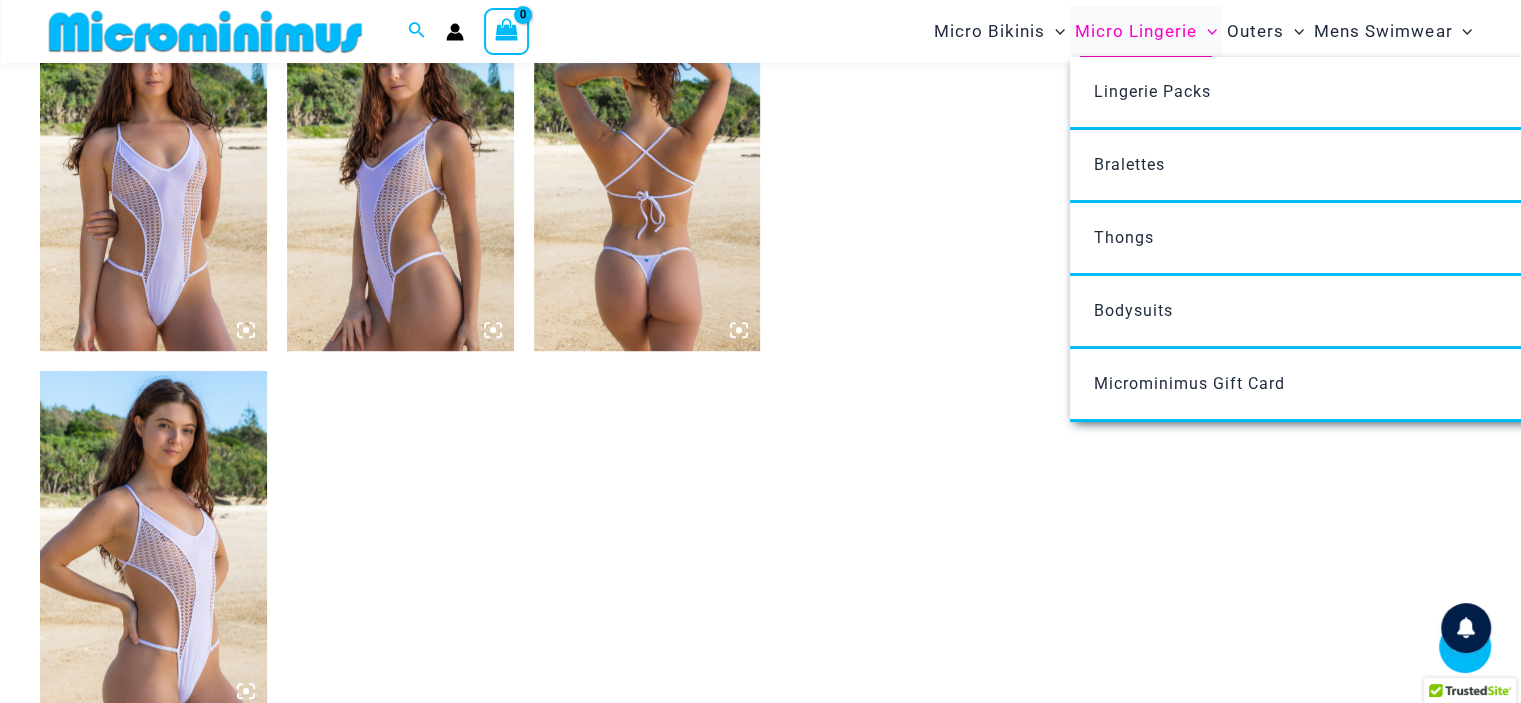 click on "Micro Lingerie" at bounding box center [1136, 31] 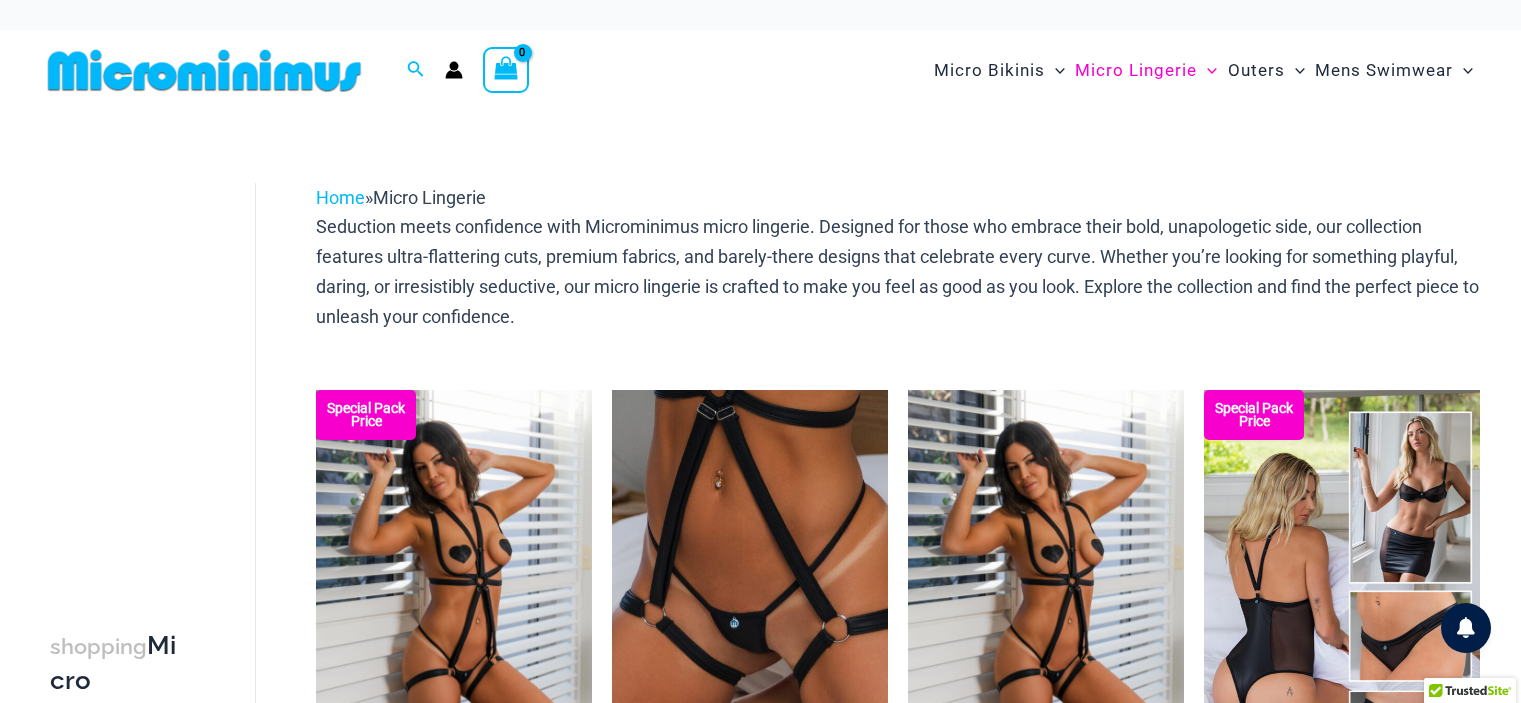 scroll, scrollTop: 0, scrollLeft: 0, axis: both 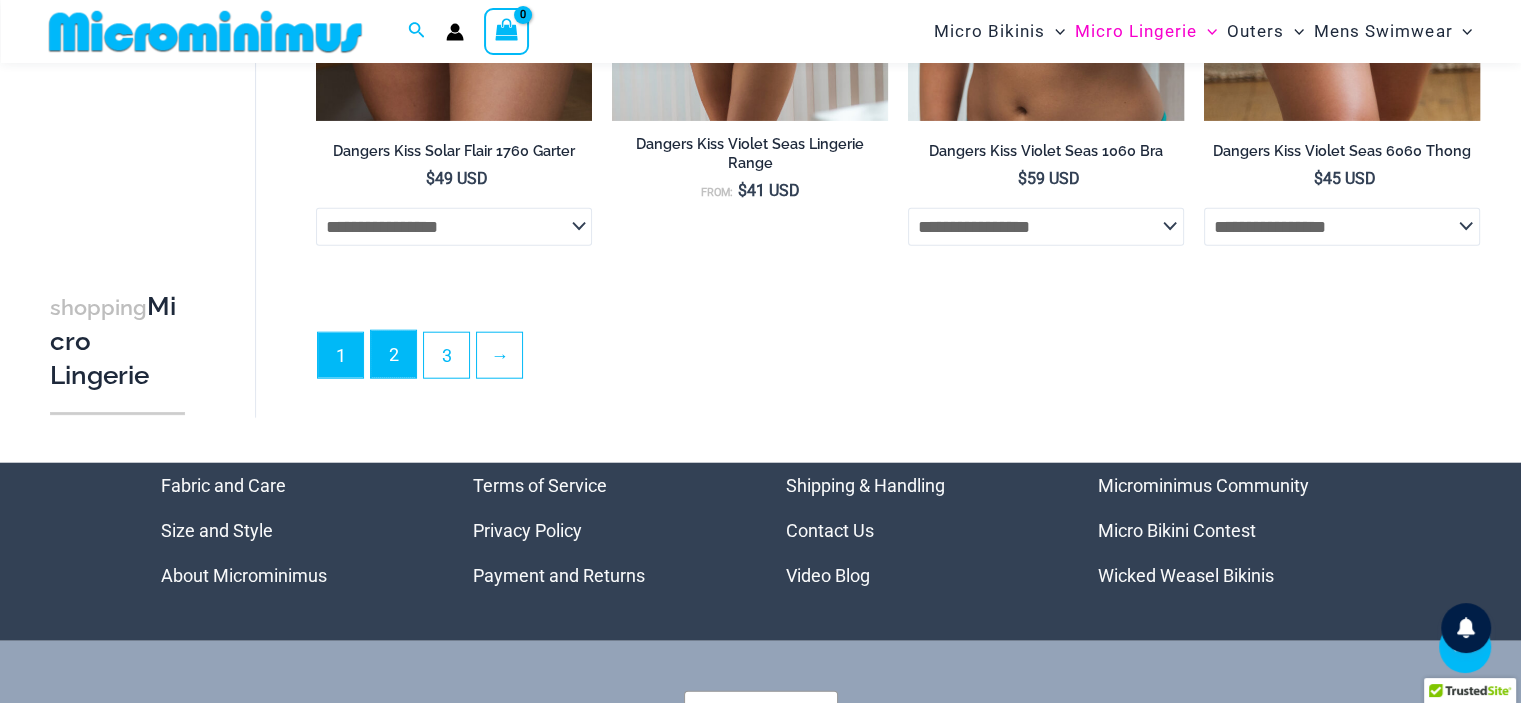 click on "2" at bounding box center [393, 354] 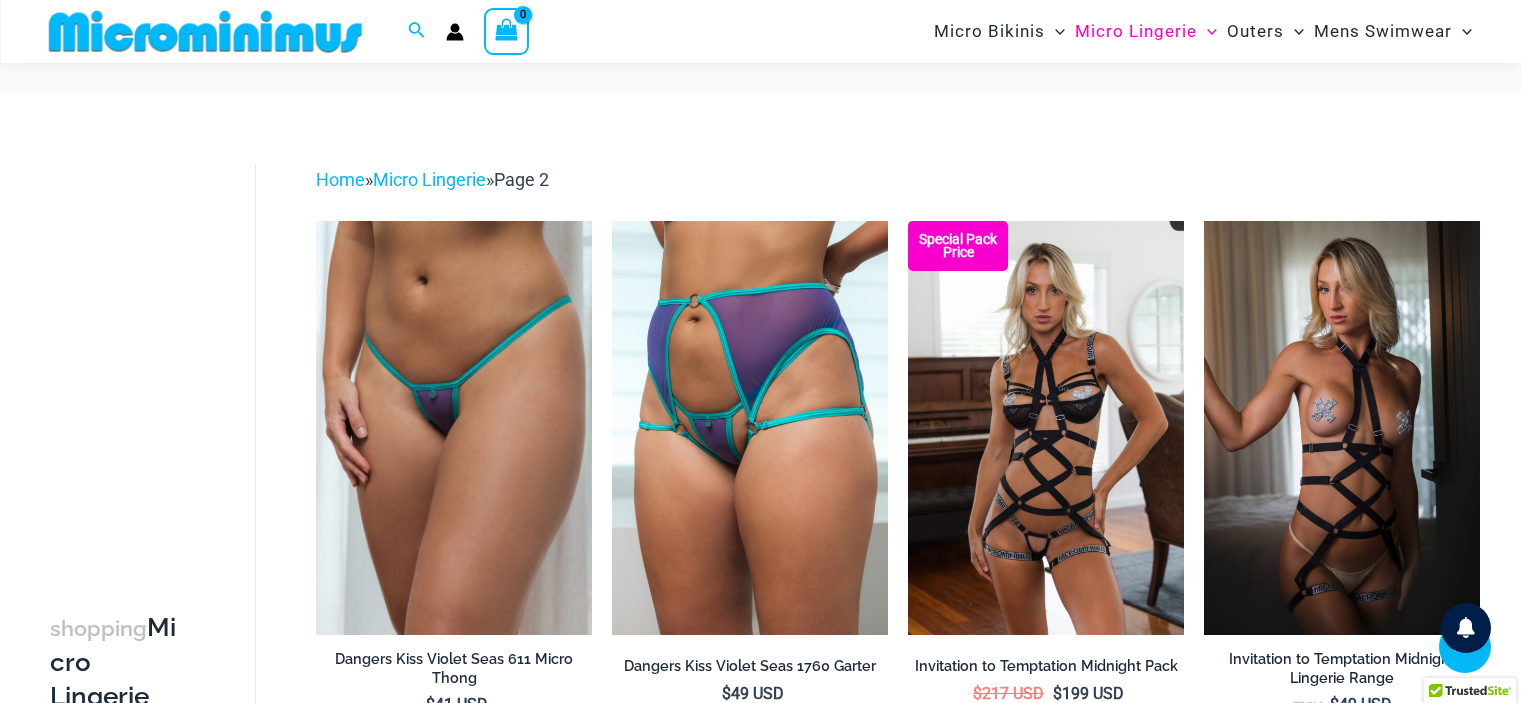 scroll, scrollTop: 597, scrollLeft: 0, axis: vertical 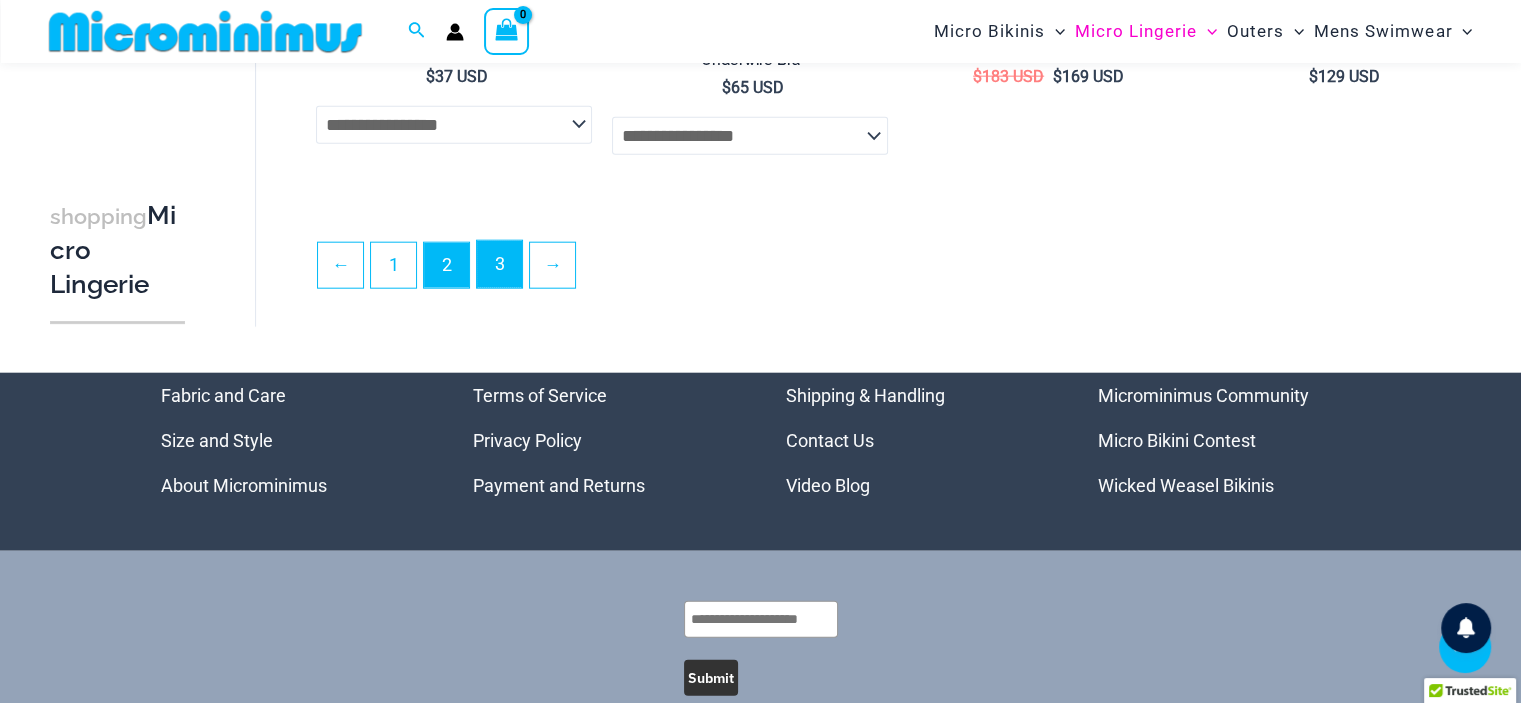 click on "3" at bounding box center [499, 264] 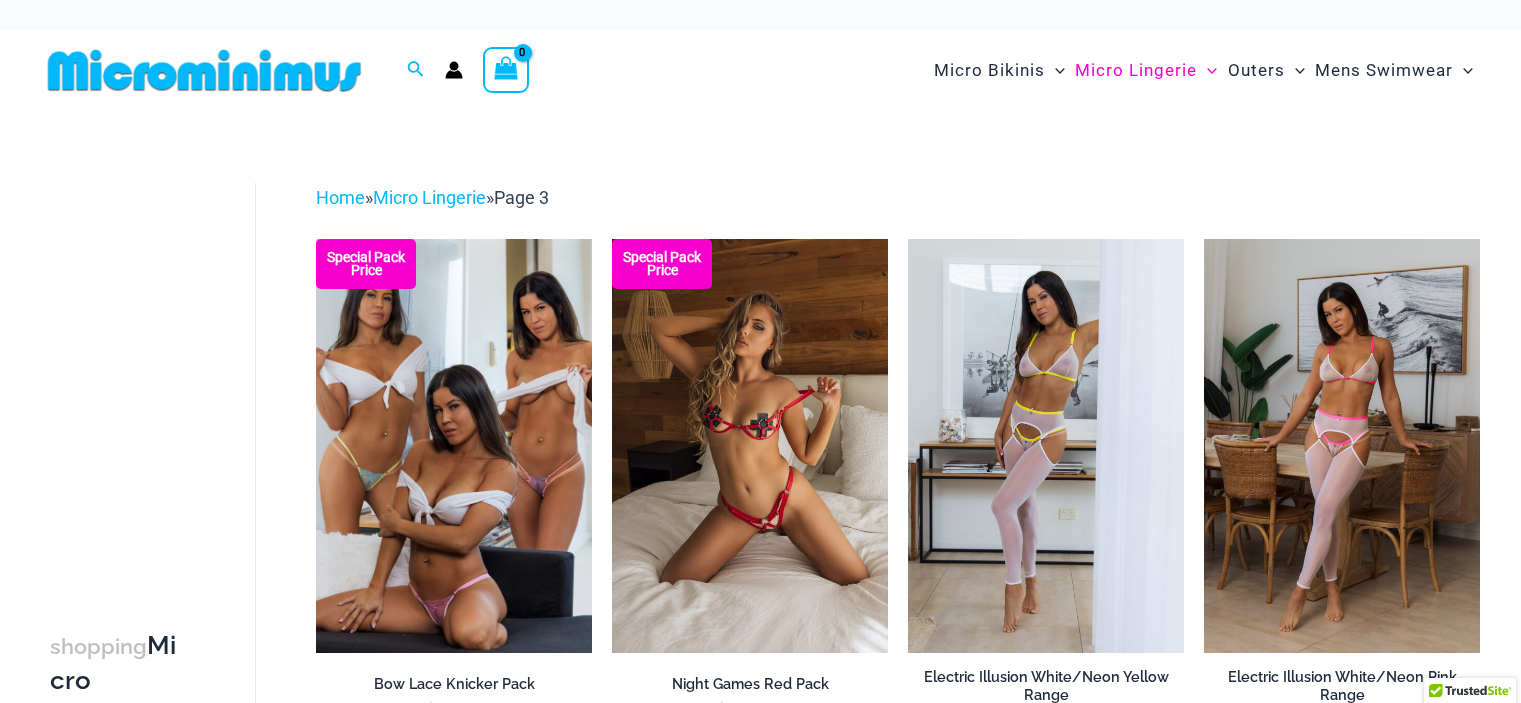 scroll, scrollTop: 0, scrollLeft: 0, axis: both 